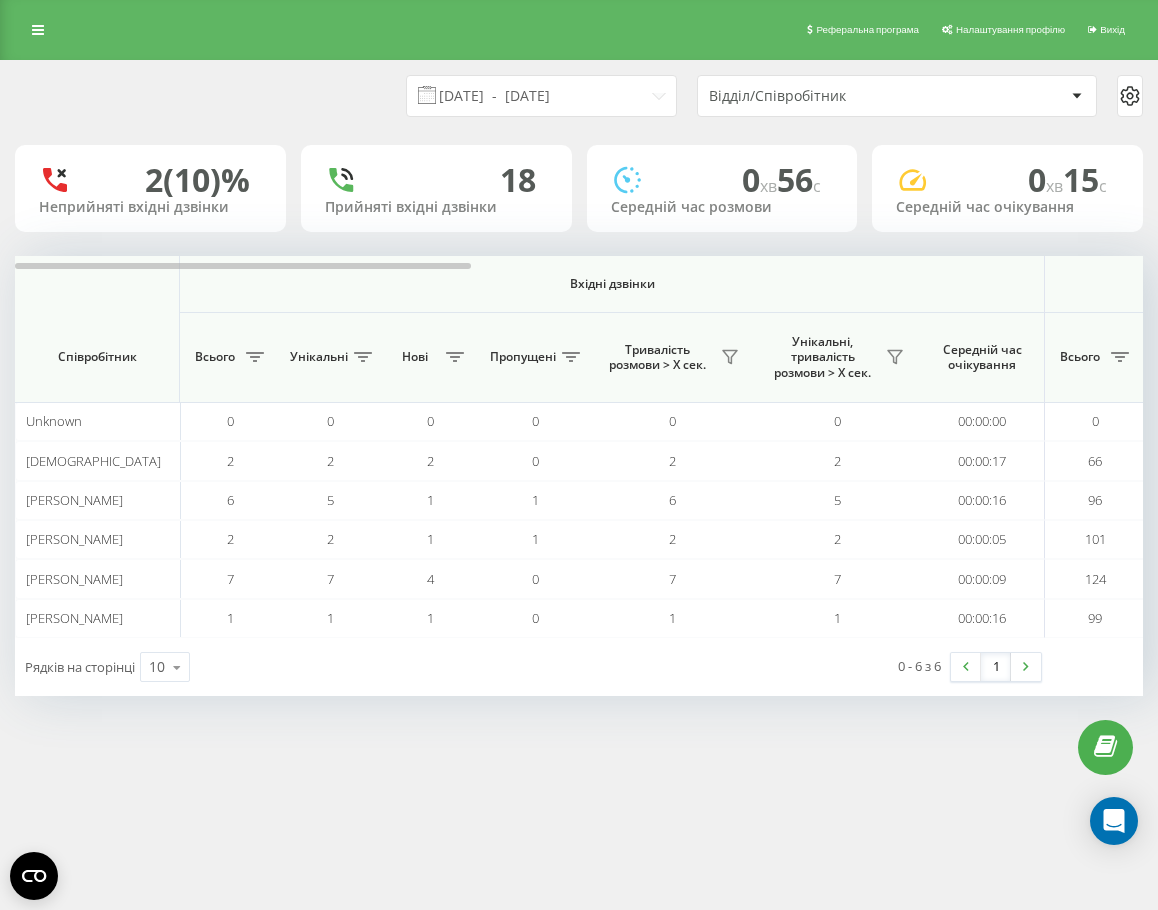 scroll, scrollTop: 0, scrollLeft: 0, axis: both 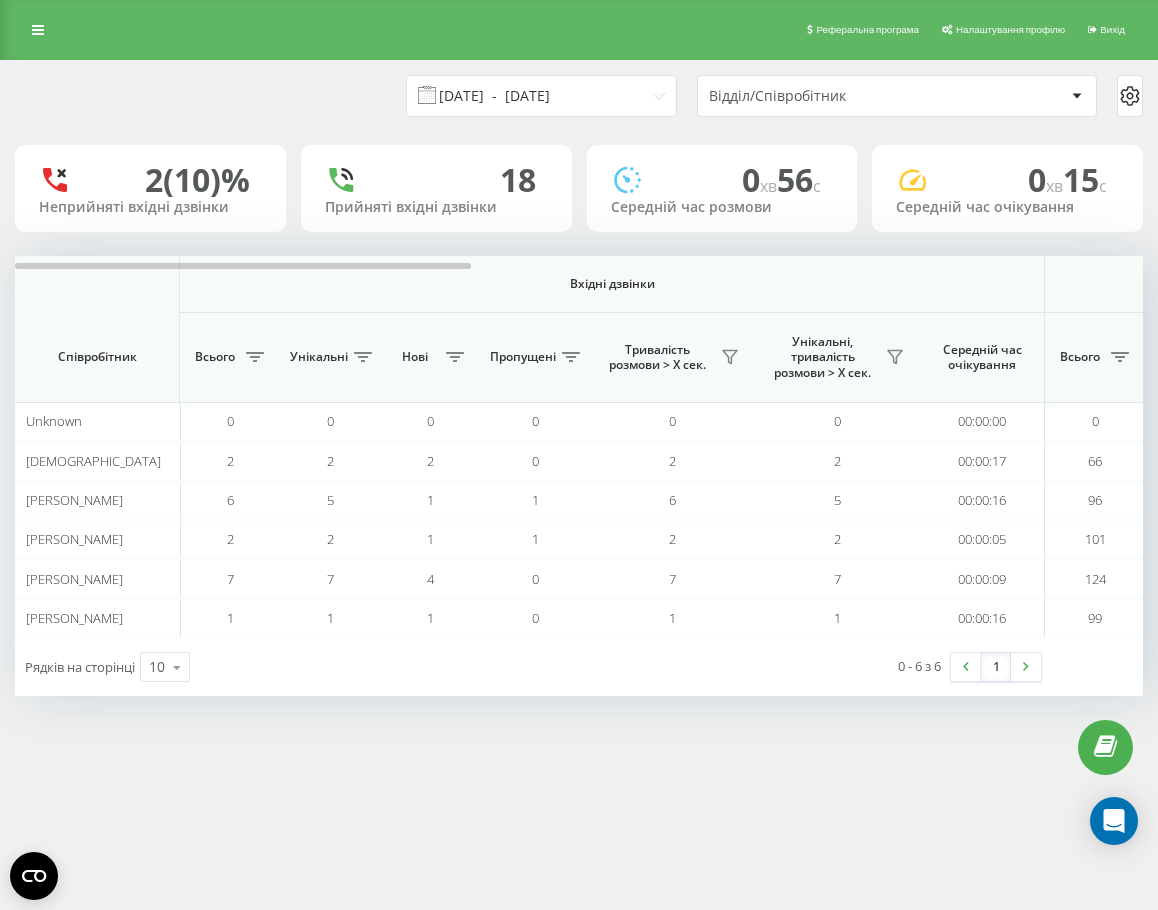 click on "18.07.2025  -  18.07.2025" at bounding box center (541, 96) 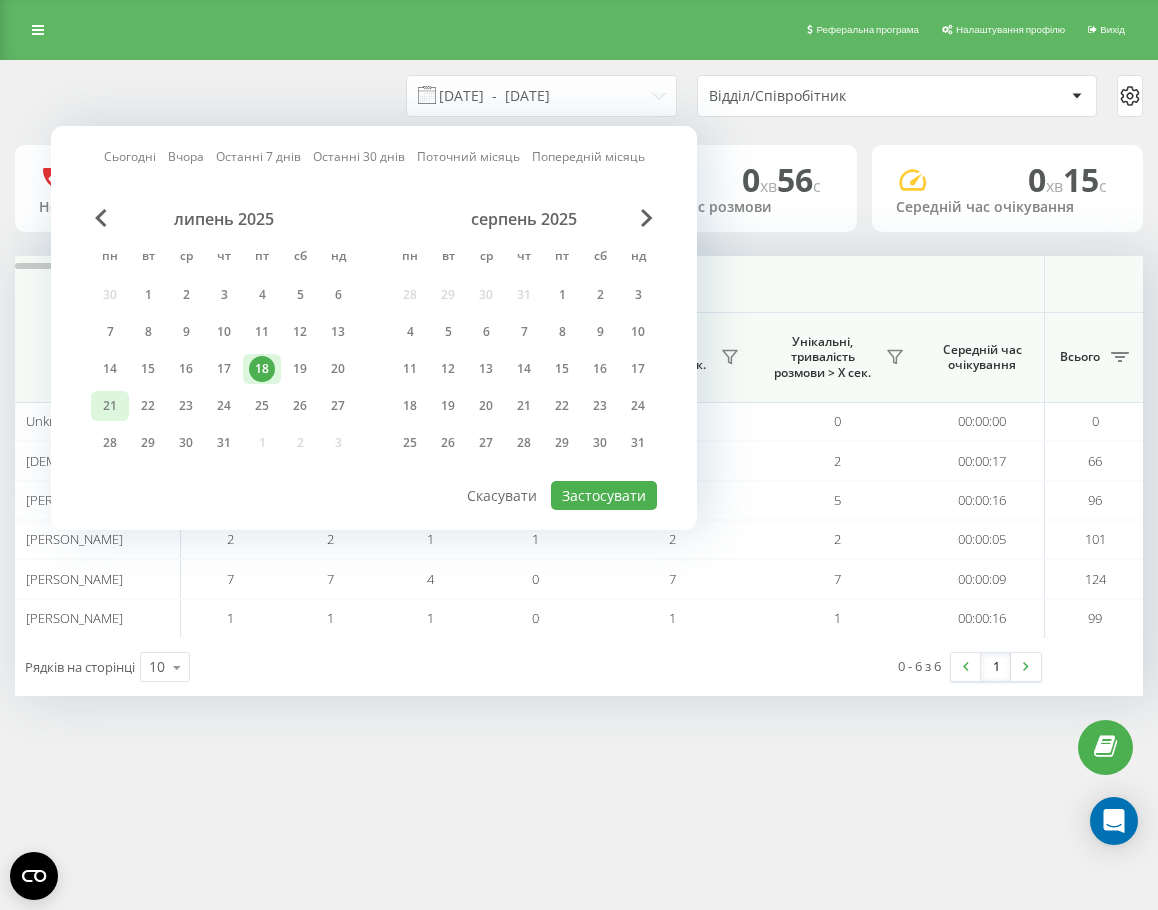 click on "21" at bounding box center [110, 406] 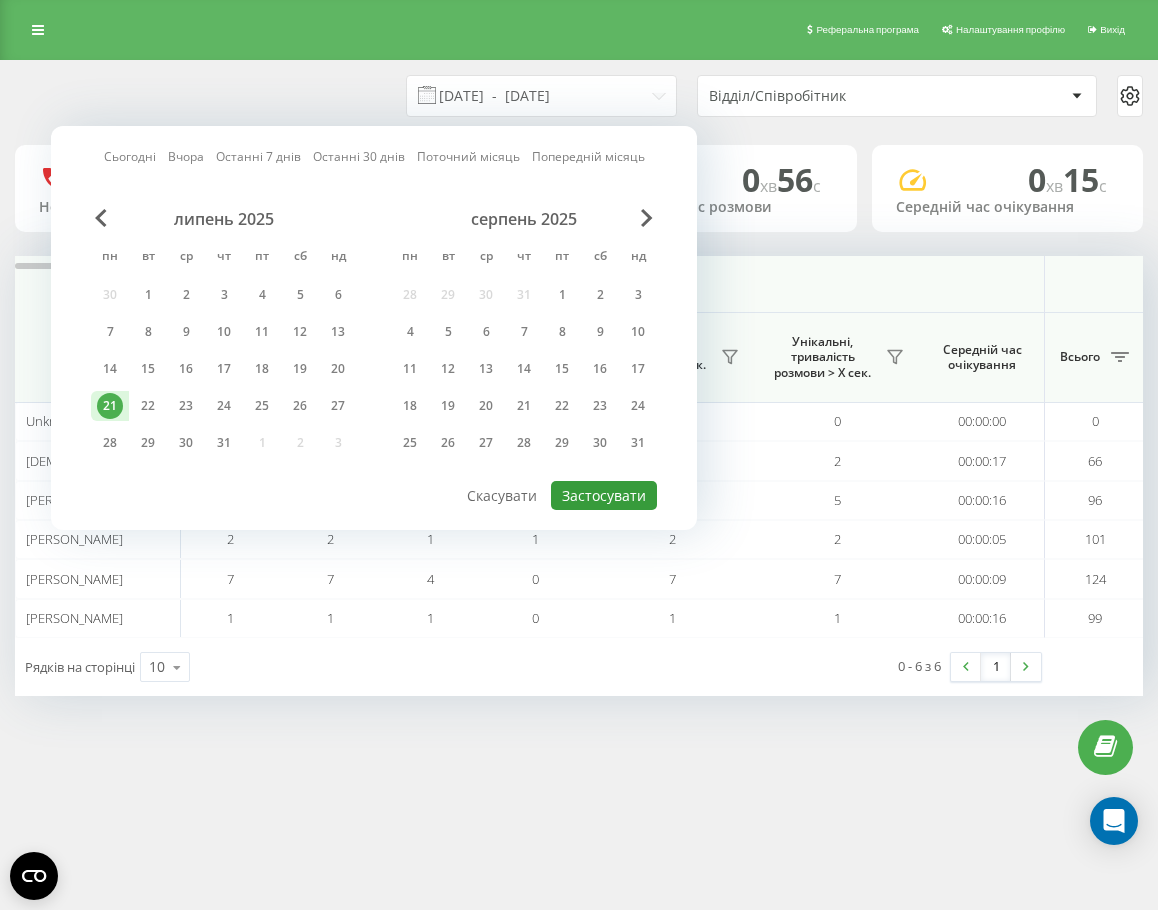 click on "Застосувати" at bounding box center (604, 495) 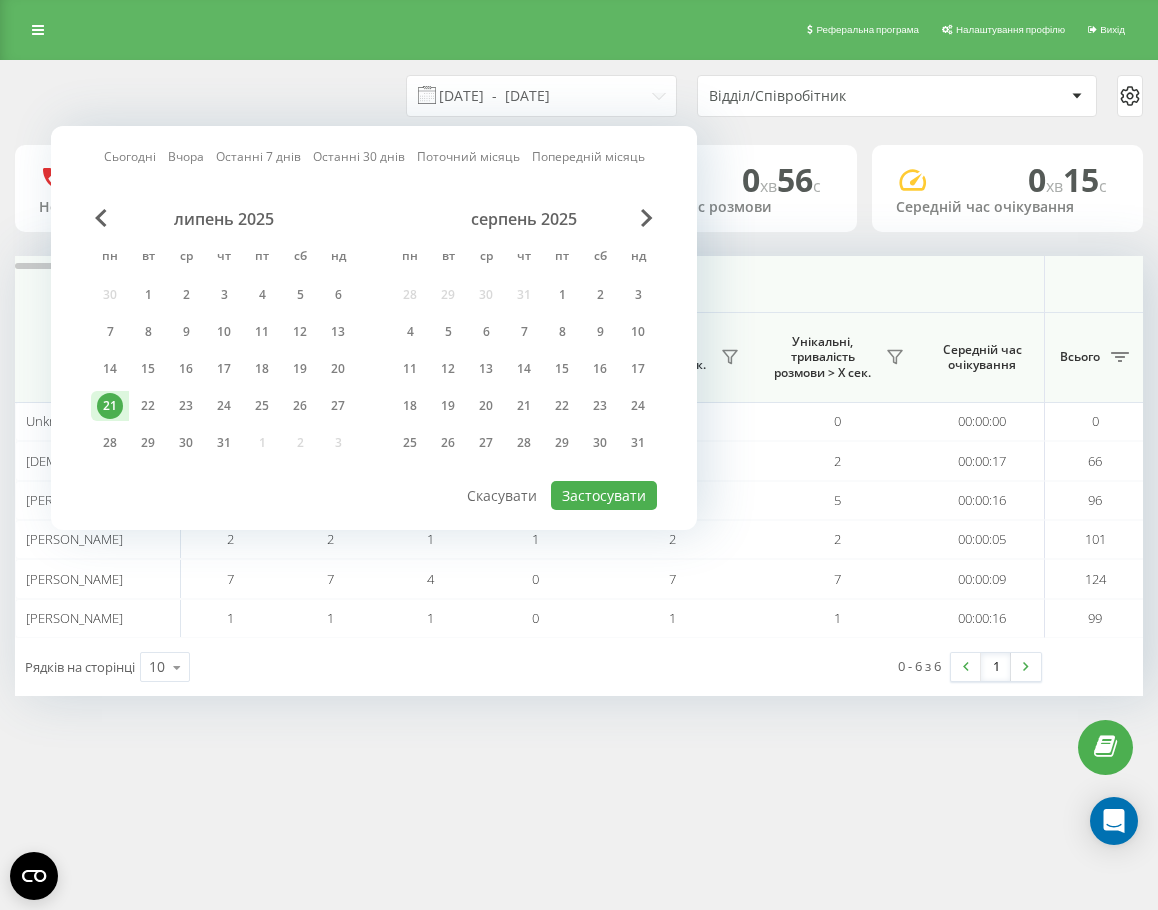 type on "21.07.2025  -  21.07.2025" 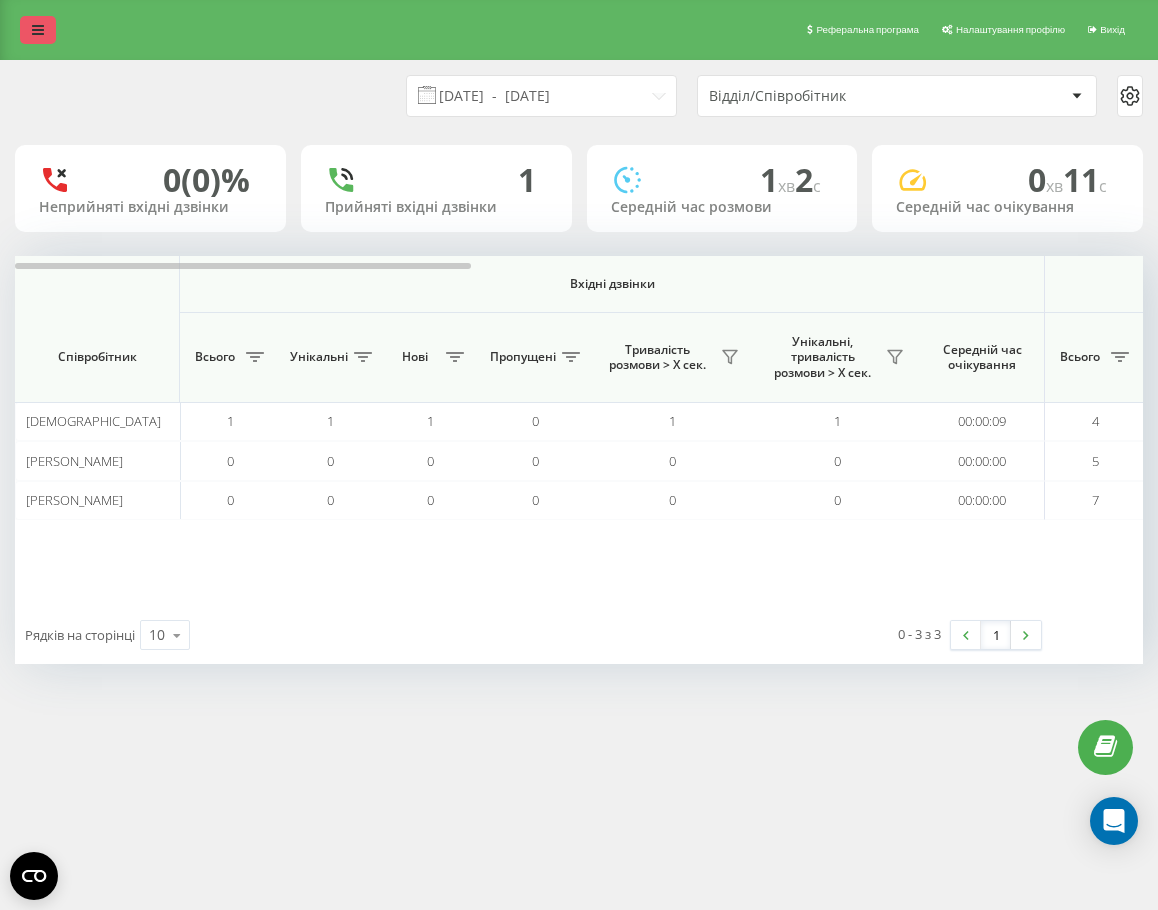 click at bounding box center [38, 30] 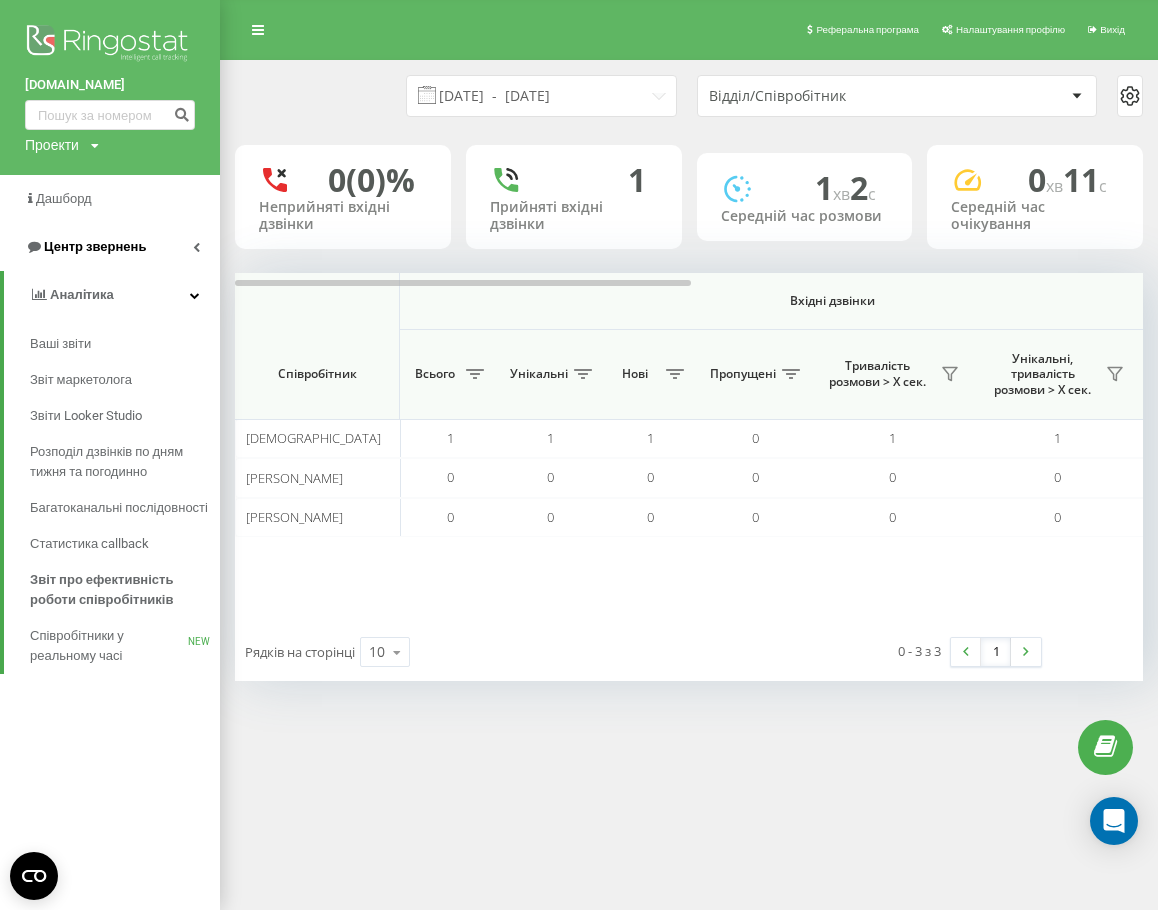 click on "Центр звернень" at bounding box center [110, 247] 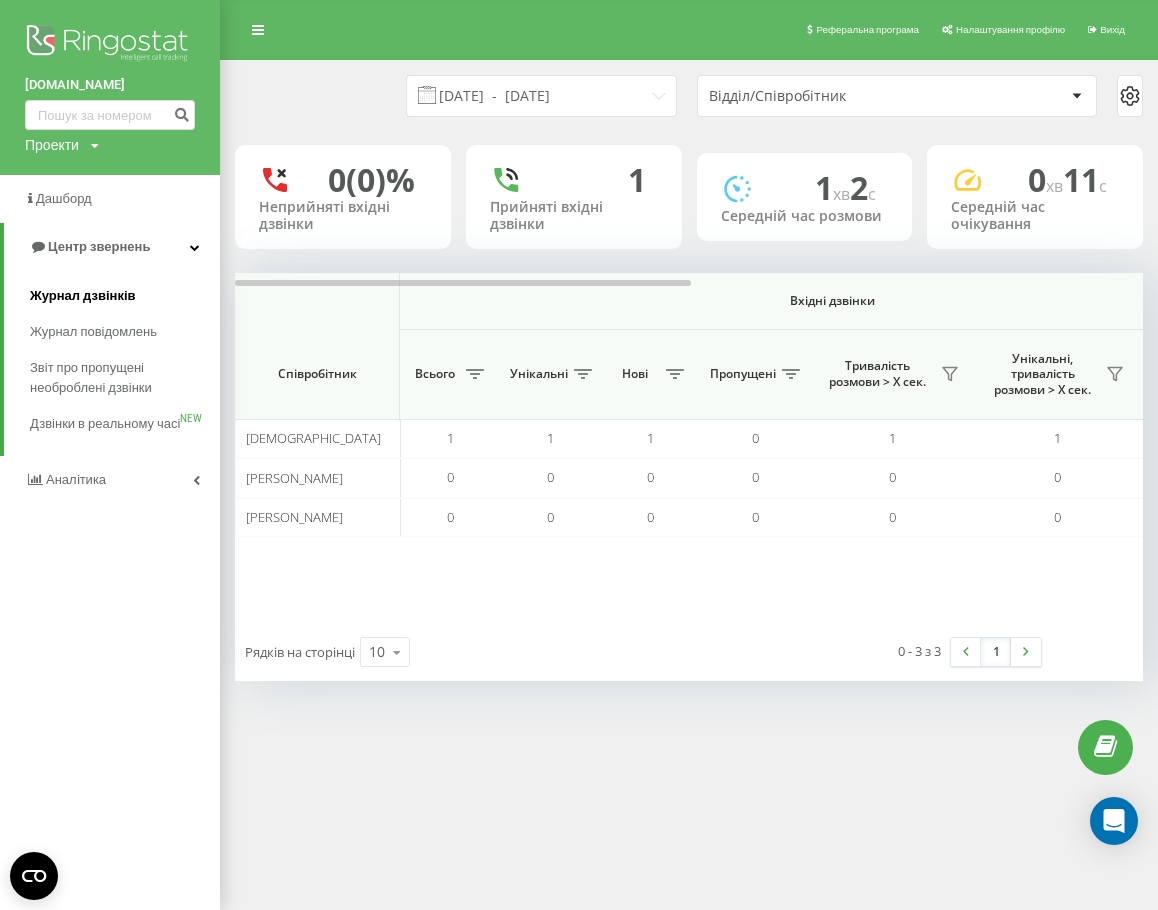 click on "Журнал дзвінків" at bounding box center (125, 296) 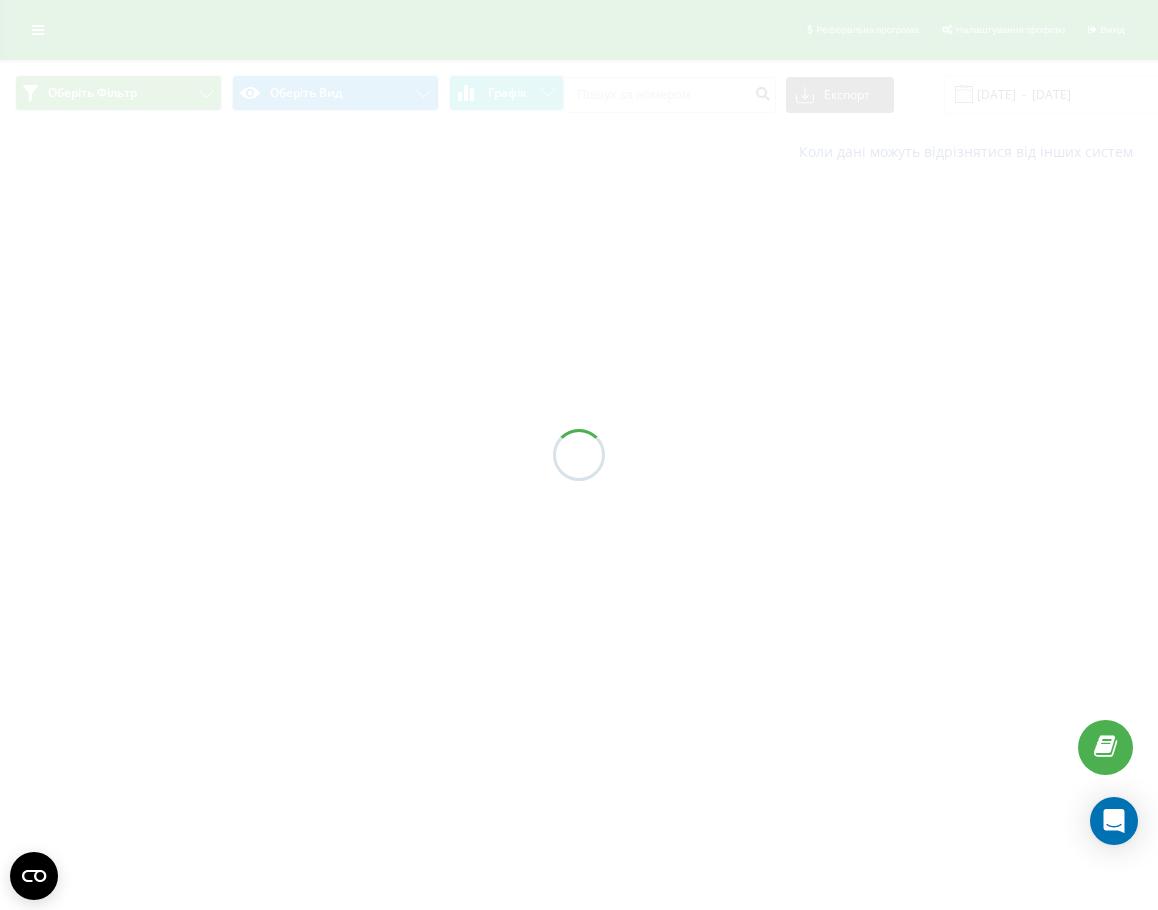 scroll, scrollTop: 0, scrollLeft: 0, axis: both 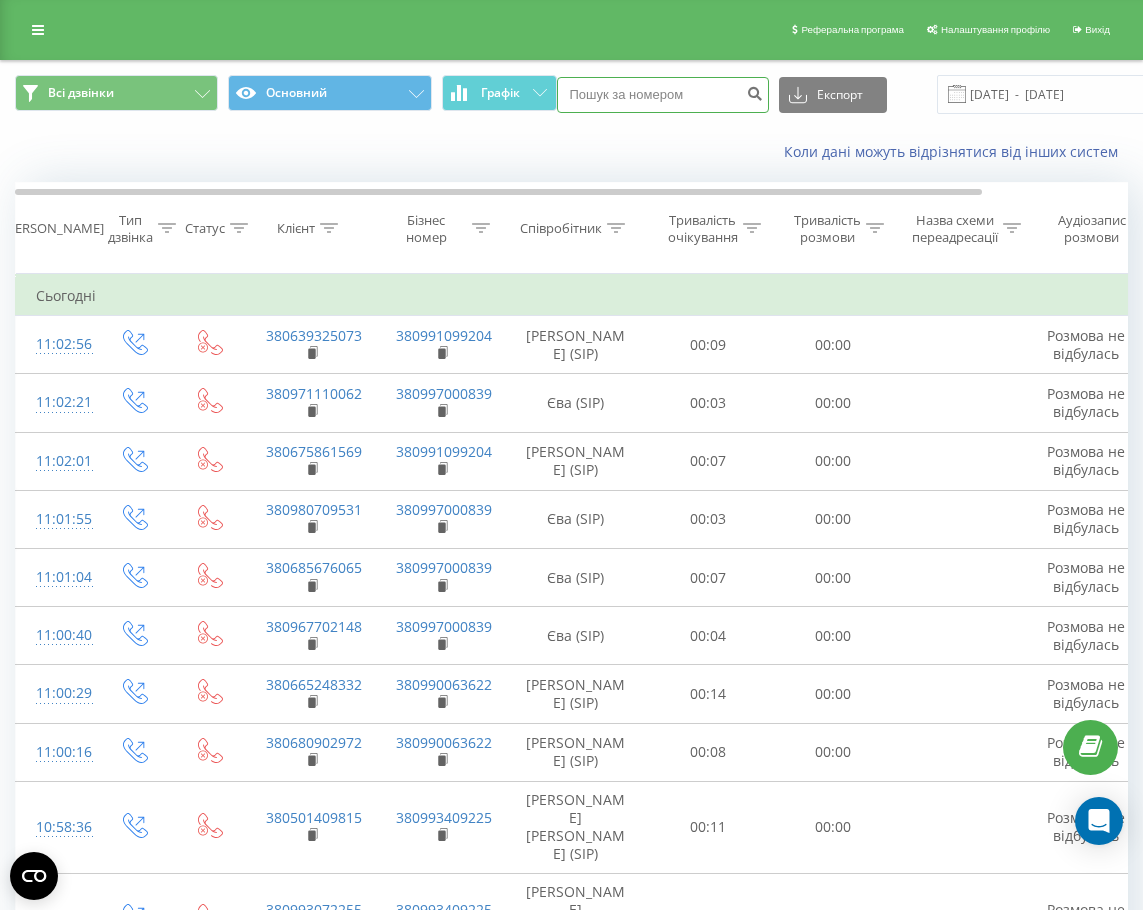 click at bounding box center (663, 95) 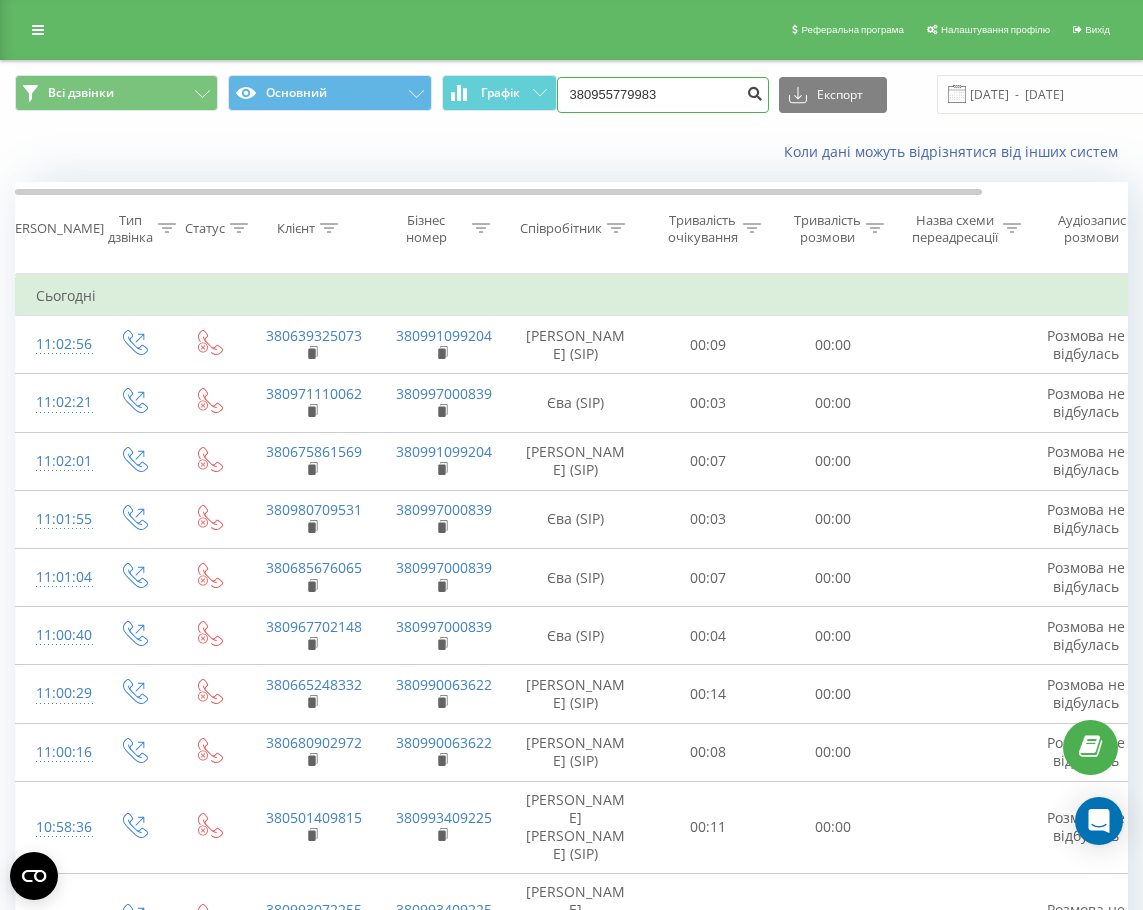 type on "380955779983" 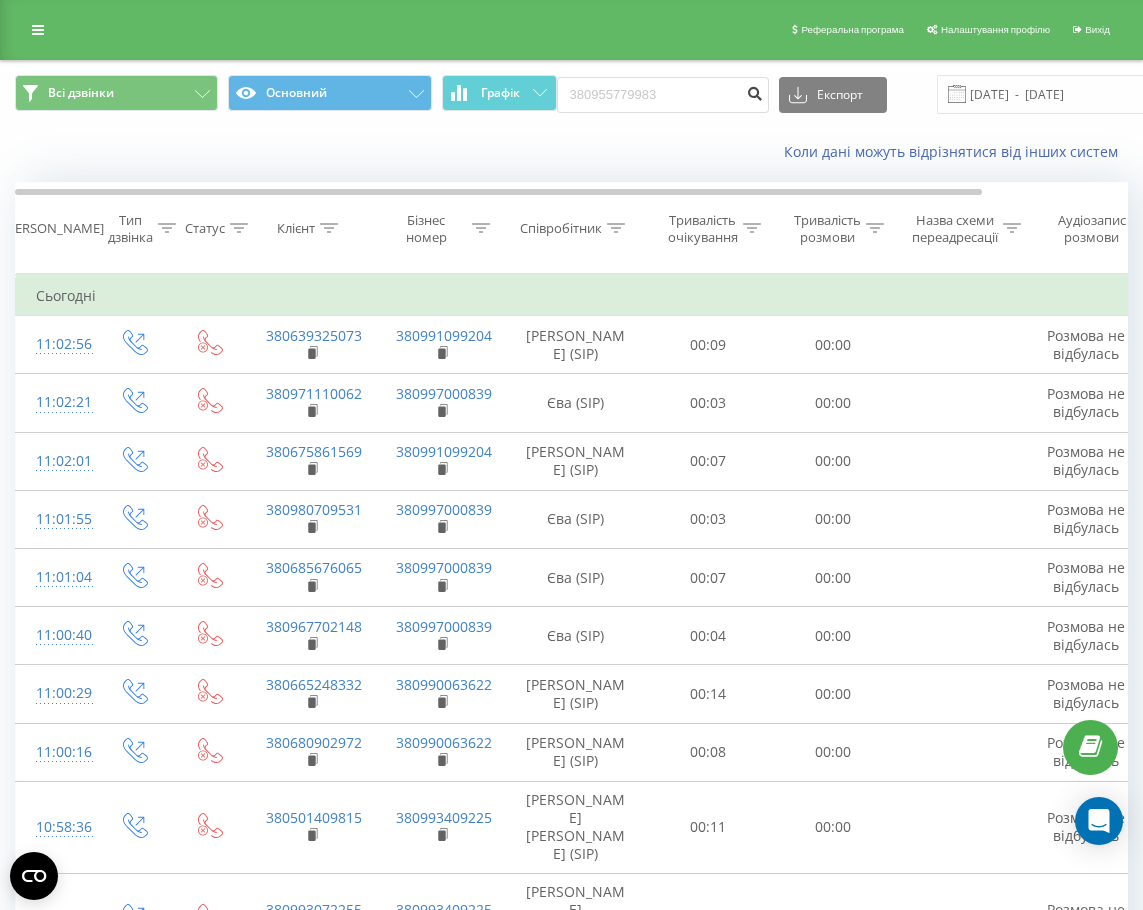 click at bounding box center (755, 91) 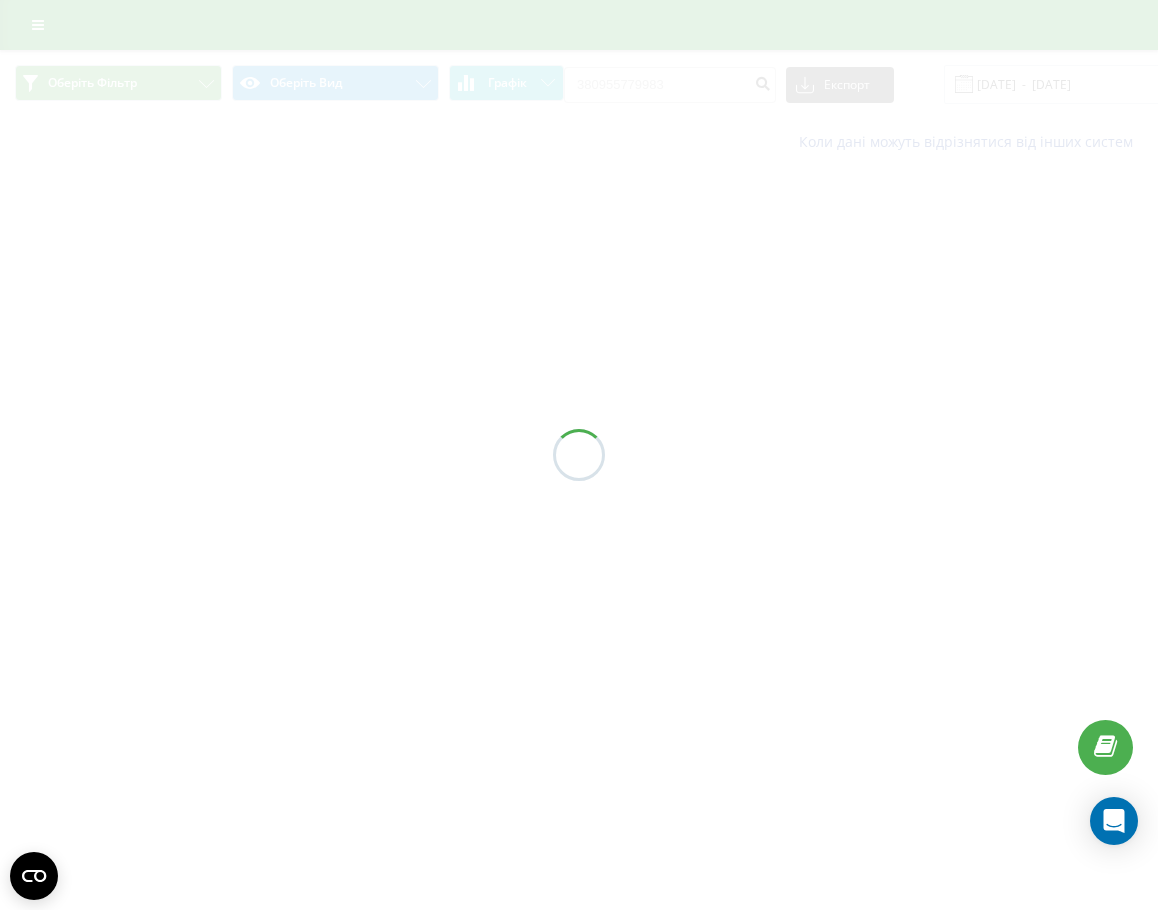 scroll, scrollTop: 0, scrollLeft: 0, axis: both 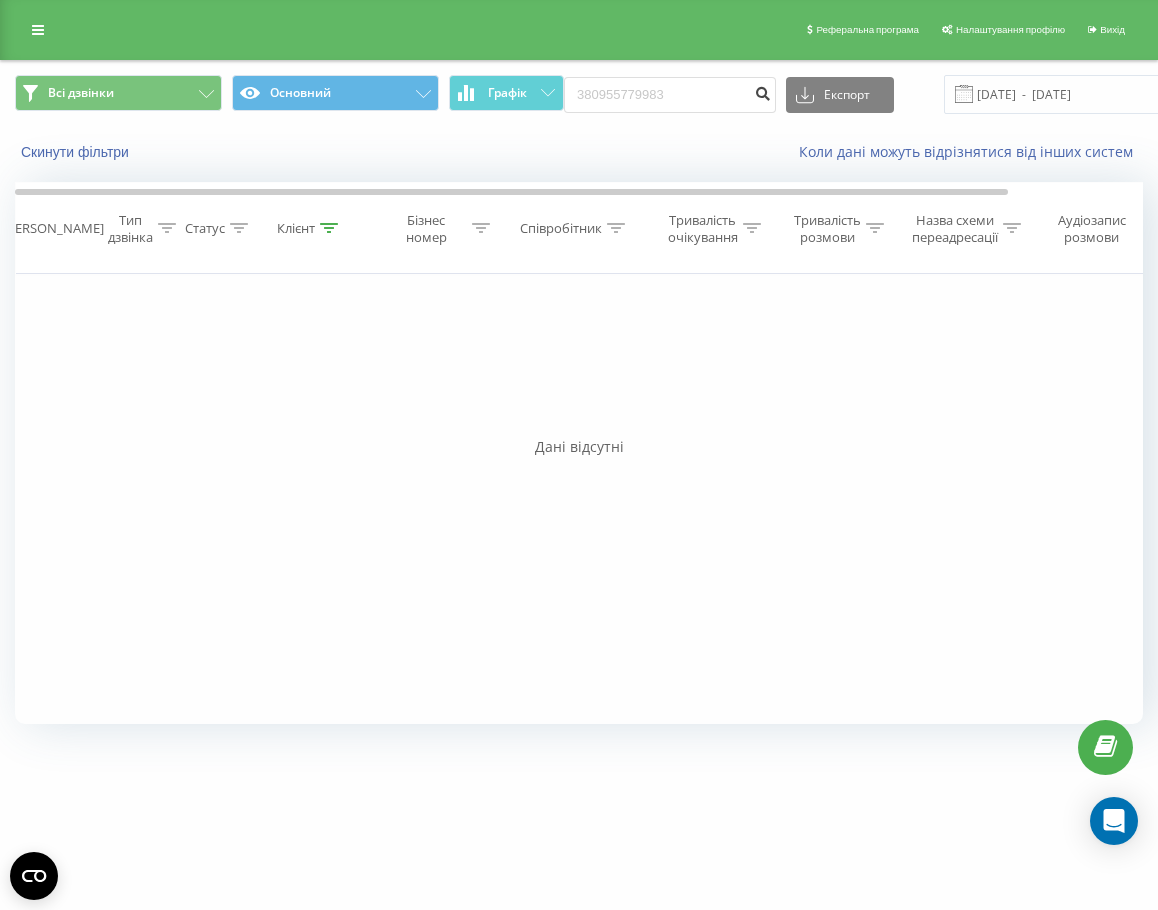 click at bounding box center (762, 91) 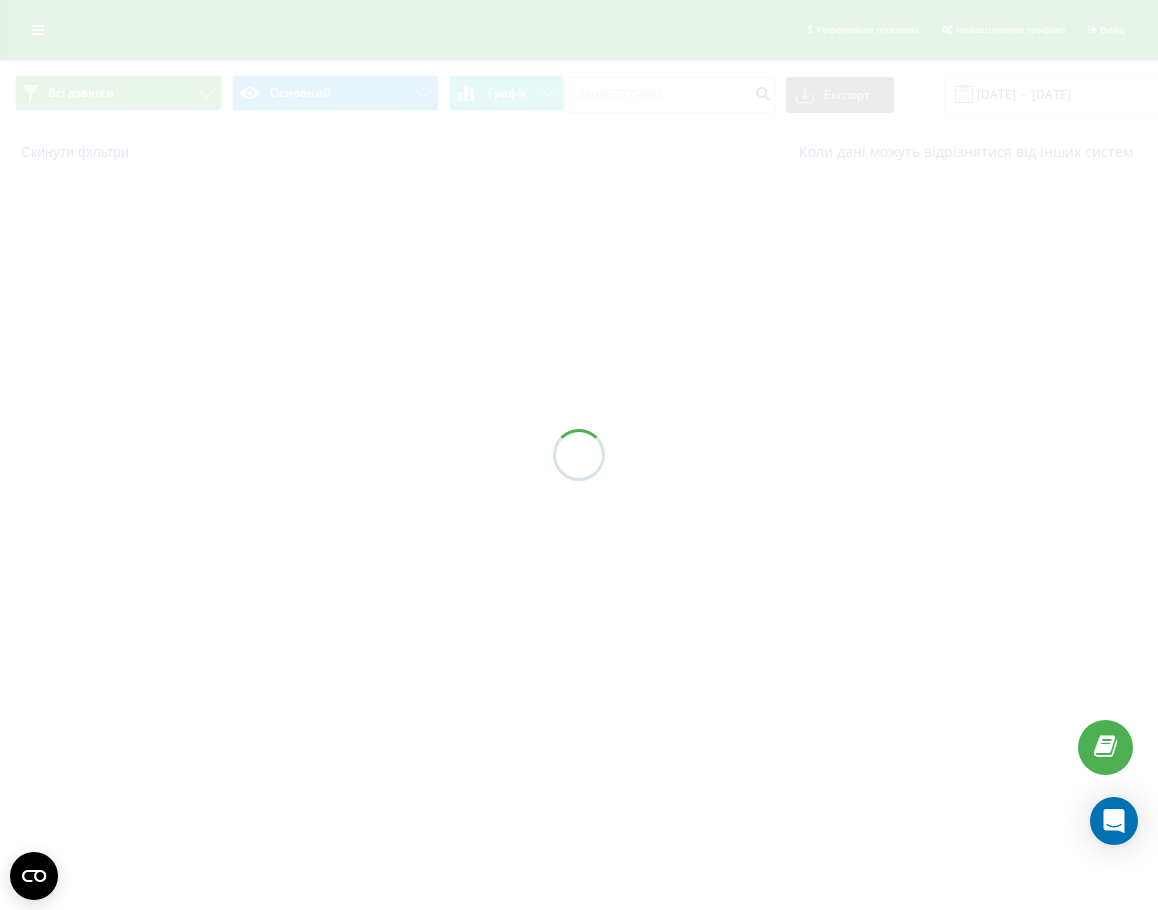 scroll, scrollTop: 0, scrollLeft: 0, axis: both 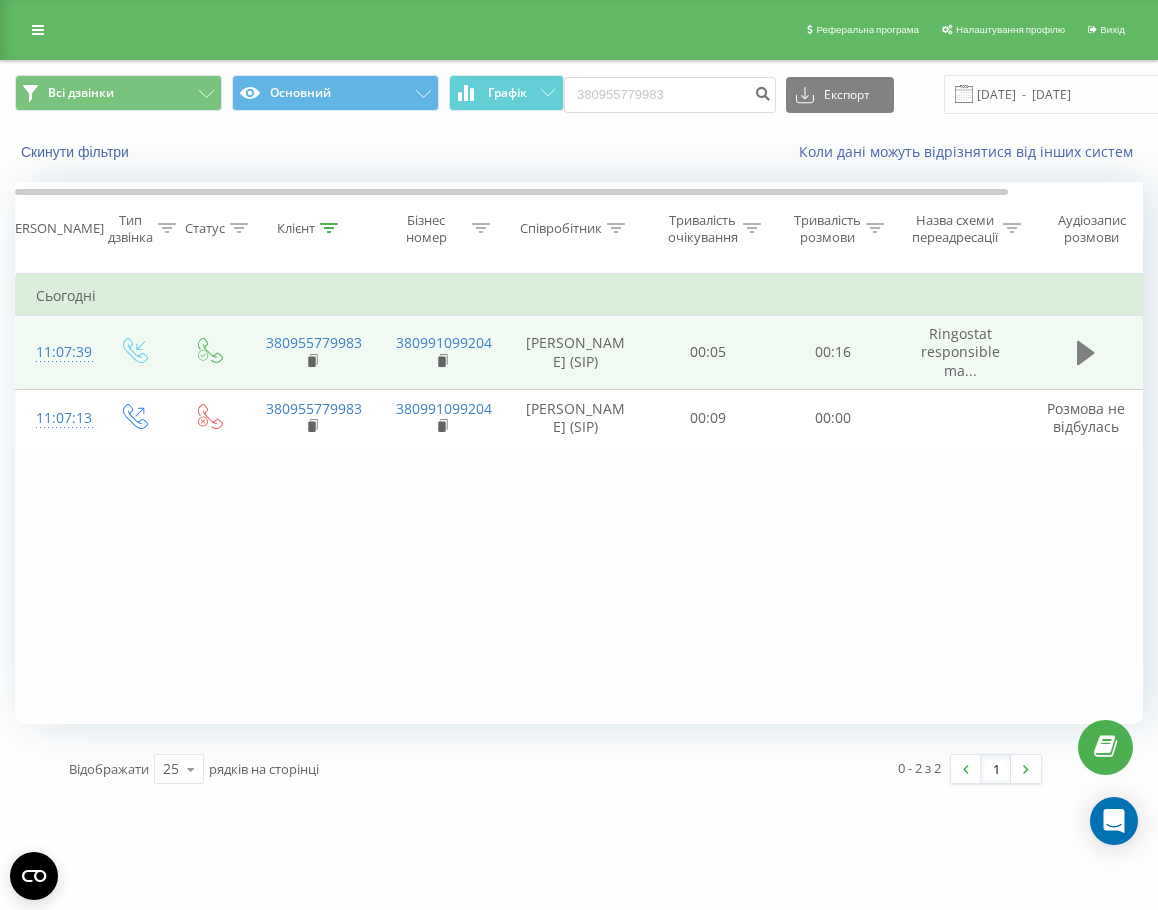click 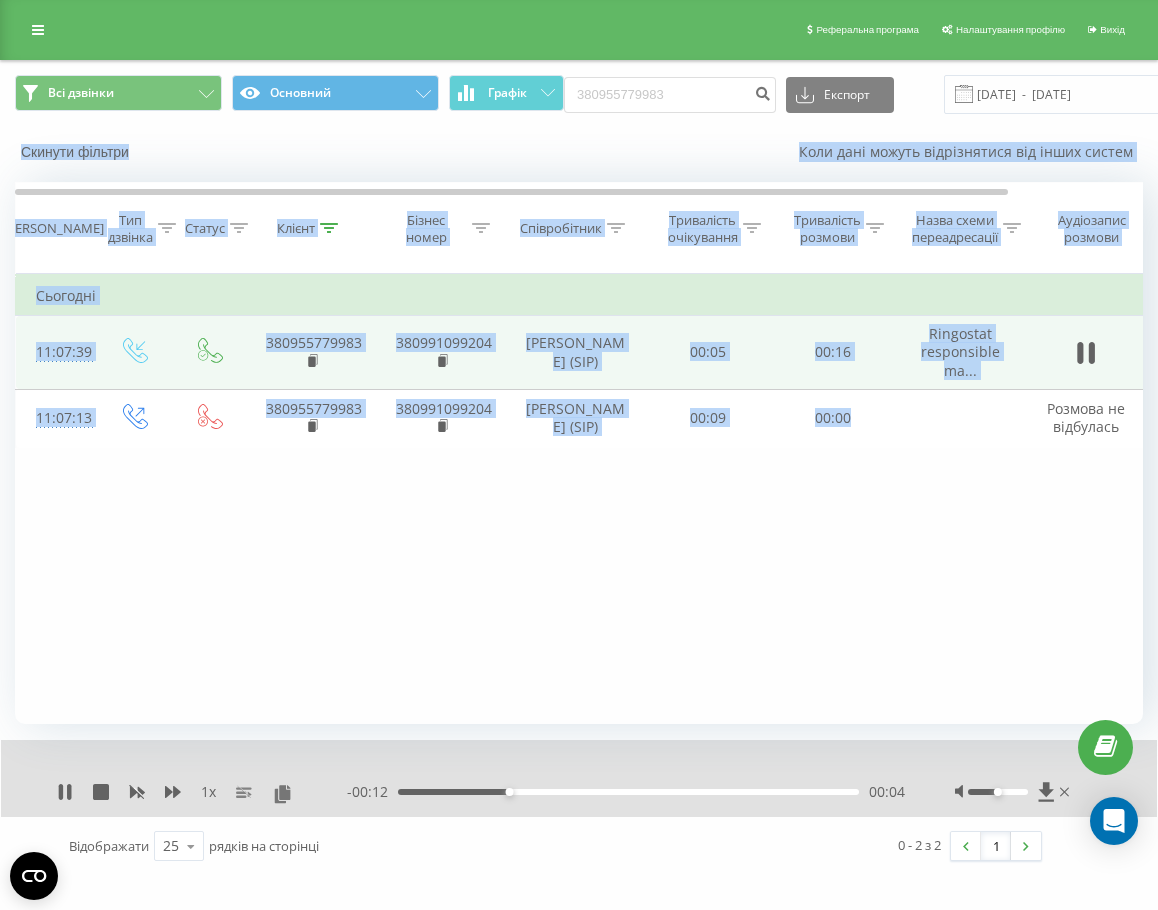 drag, startPoint x: 874, startPoint y: 432, endPoint x: -1, endPoint y: 140, distance: 922.43646 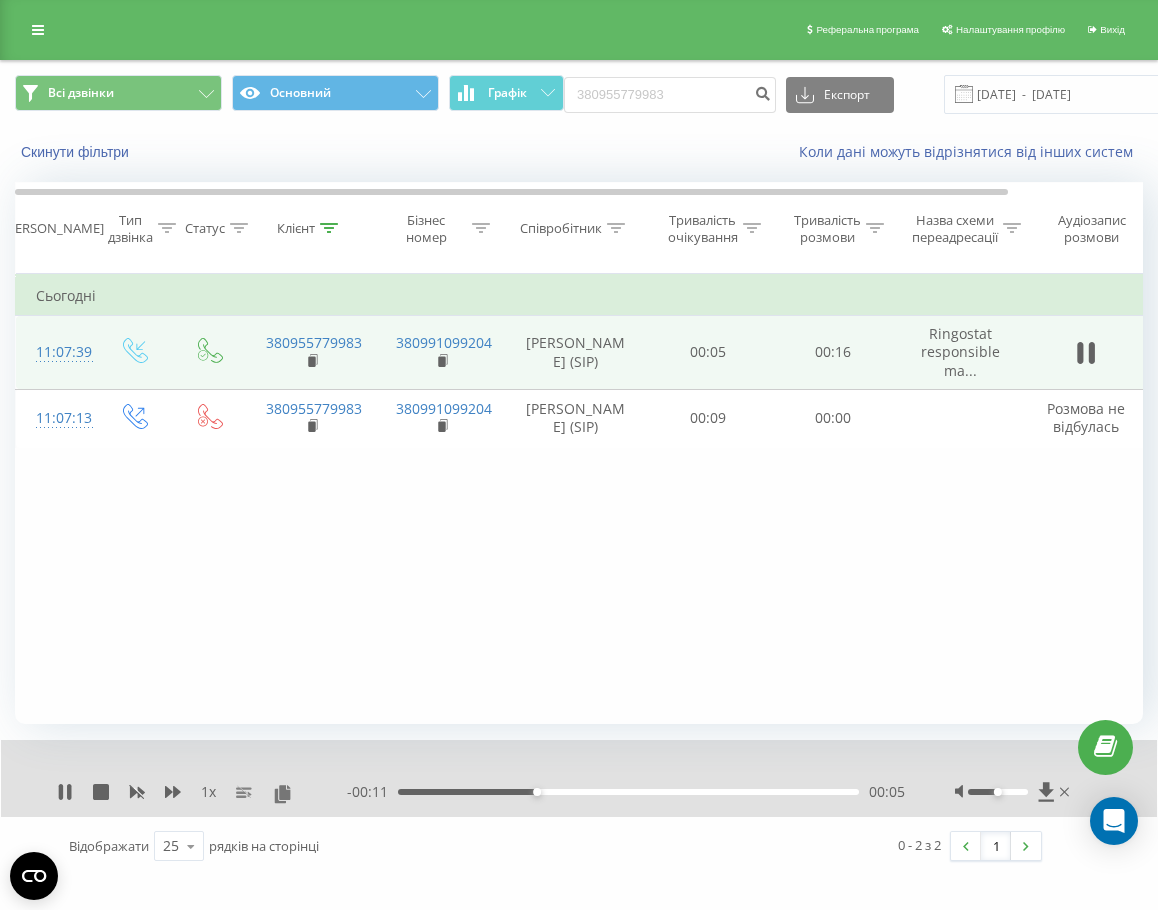 click on "Фільтрувати за умовою Дорівнює Введіть значення Скасувати OK Фільтрувати за умовою Дорівнює Введіть значення Скасувати OK Фільтрувати за умовою Містить Скасувати OK Фільтрувати за умовою Містить Скасувати OK Фільтрувати за умовою Містить Скасувати OK Фільтрувати за умовою Дорівнює Скасувати OK Фільтрувати за умовою Дорівнює Скасувати OK Фільтрувати за умовою Містить Скасувати OK Фільтрувати за умовою Дорівнює Введіть значення Скасувати OK Сьогодні  11:07:39         380955779983 380991099204 [PERSON_NAME] (SIP) 00:05 00:16 Ringostat responsible ma...  11:07:13         380955779983 380991099204 [PERSON_NAME] (SIP) 00:09 00:00" at bounding box center [579, 499] 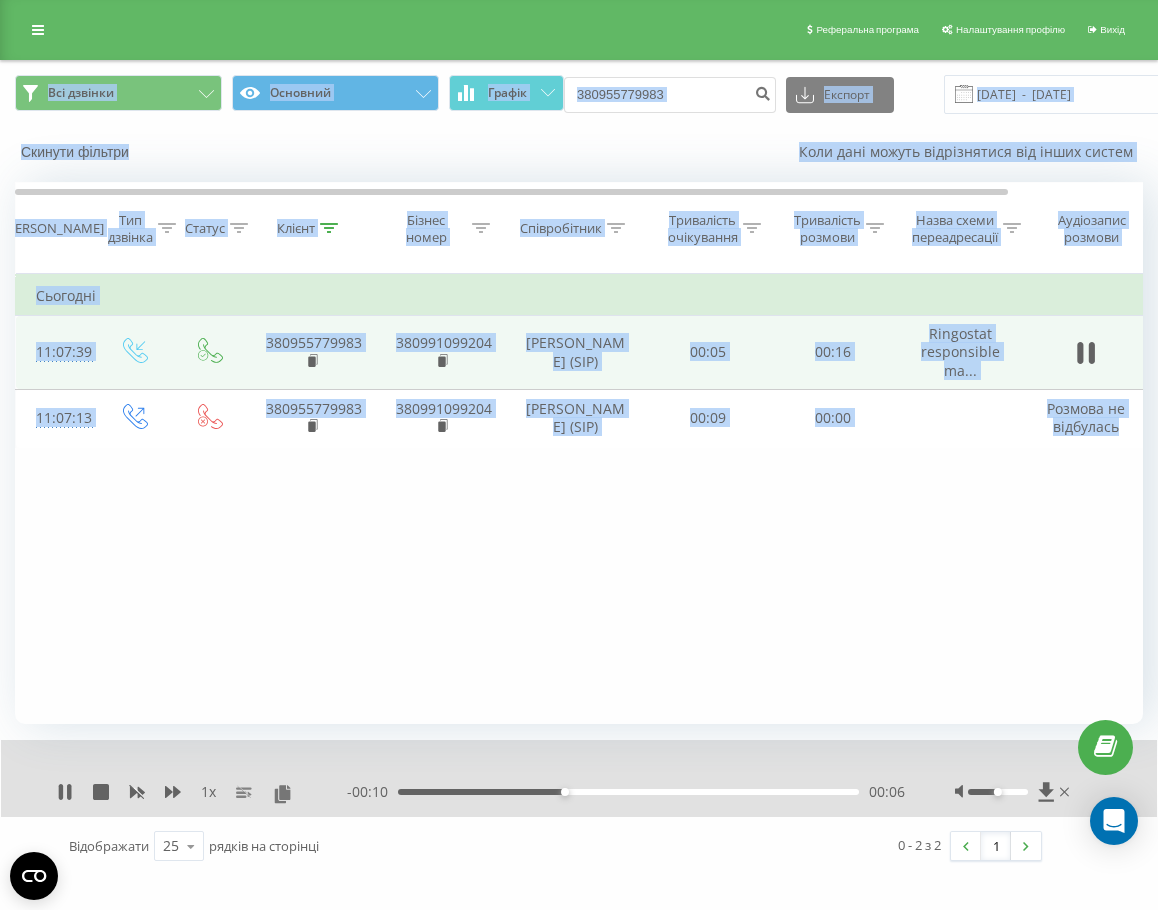 drag, startPoint x: 942, startPoint y: 452, endPoint x: -1, endPoint y: 76, distance: 1015.197 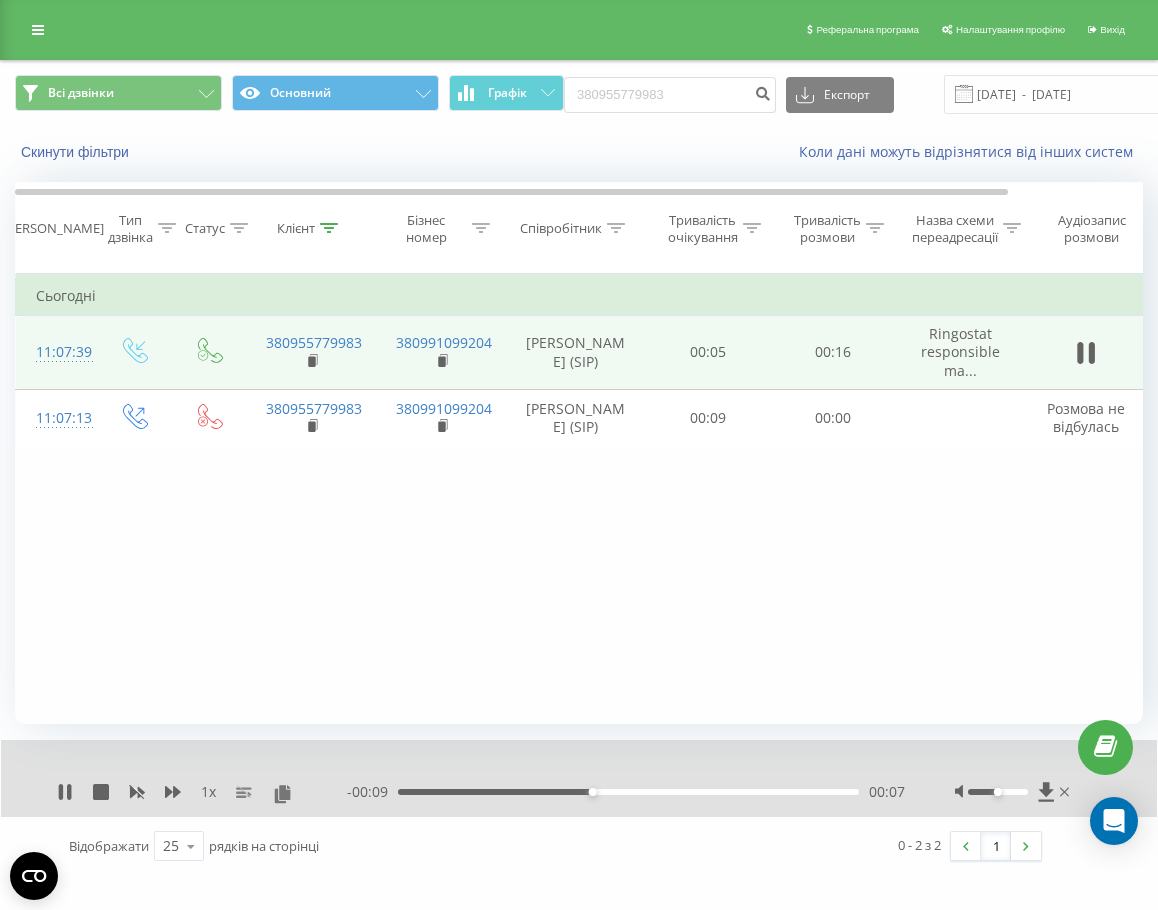 click on "Фільтрувати за умовою Дорівнює Введіть значення Скасувати OK Фільтрувати за умовою Дорівнює Введіть значення Скасувати OK Фільтрувати за умовою Містить Скасувати OK Фільтрувати за умовою Містить Скасувати OK Фільтрувати за умовою Містить Скасувати OK Фільтрувати за умовою Дорівнює Скасувати OK Фільтрувати за умовою Дорівнює Скасувати OK Фільтрувати за умовою Містить Скасувати OK Фільтрувати за умовою Дорівнює Введіть значення Скасувати OK Сьогодні  11:07:39         380955779983 380991099204 [PERSON_NAME] (SIP) 00:05 00:16 Ringostat responsible ma...  11:07:13         380955779983 380991099204 [PERSON_NAME] (SIP) 00:09 00:00" at bounding box center (579, 499) 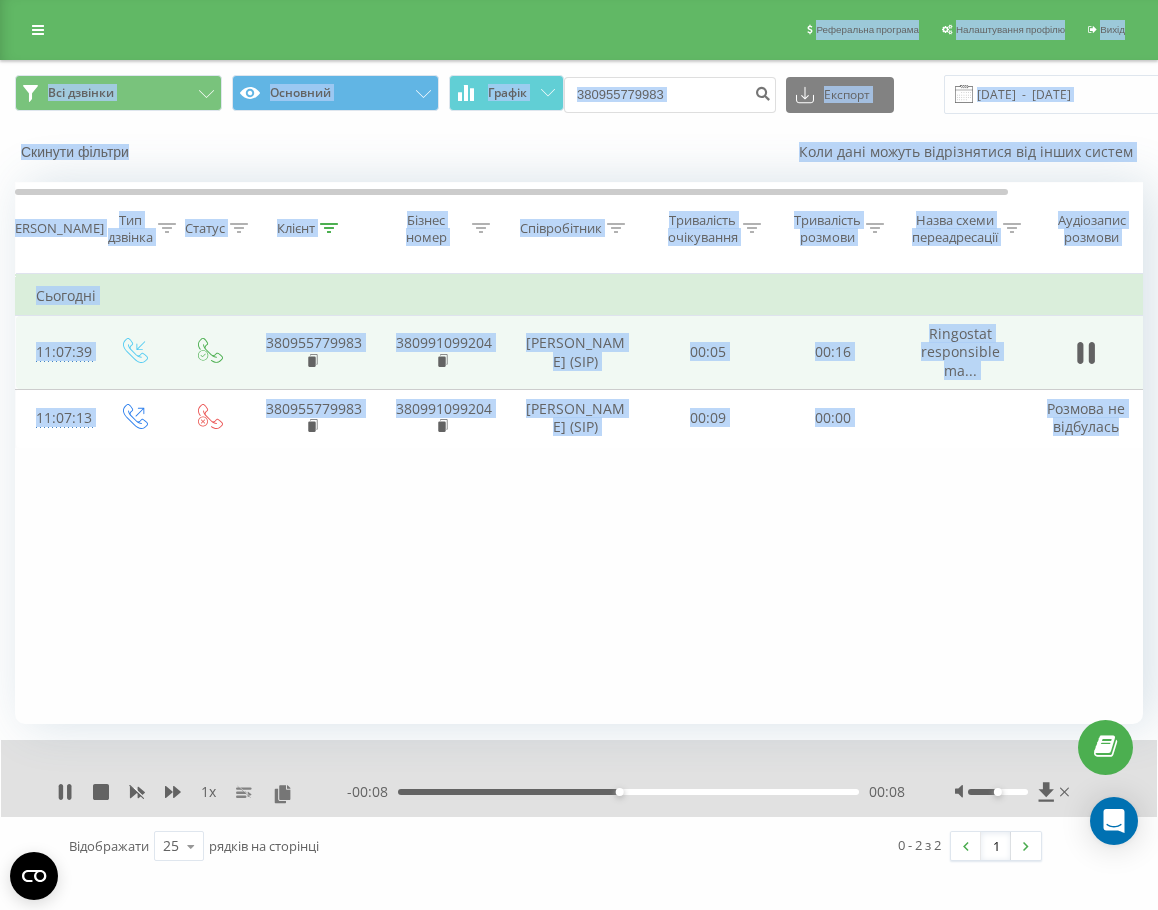 drag, startPoint x: 924, startPoint y: 462, endPoint x: -1, endPoint y: 53, distance: 1011.3882 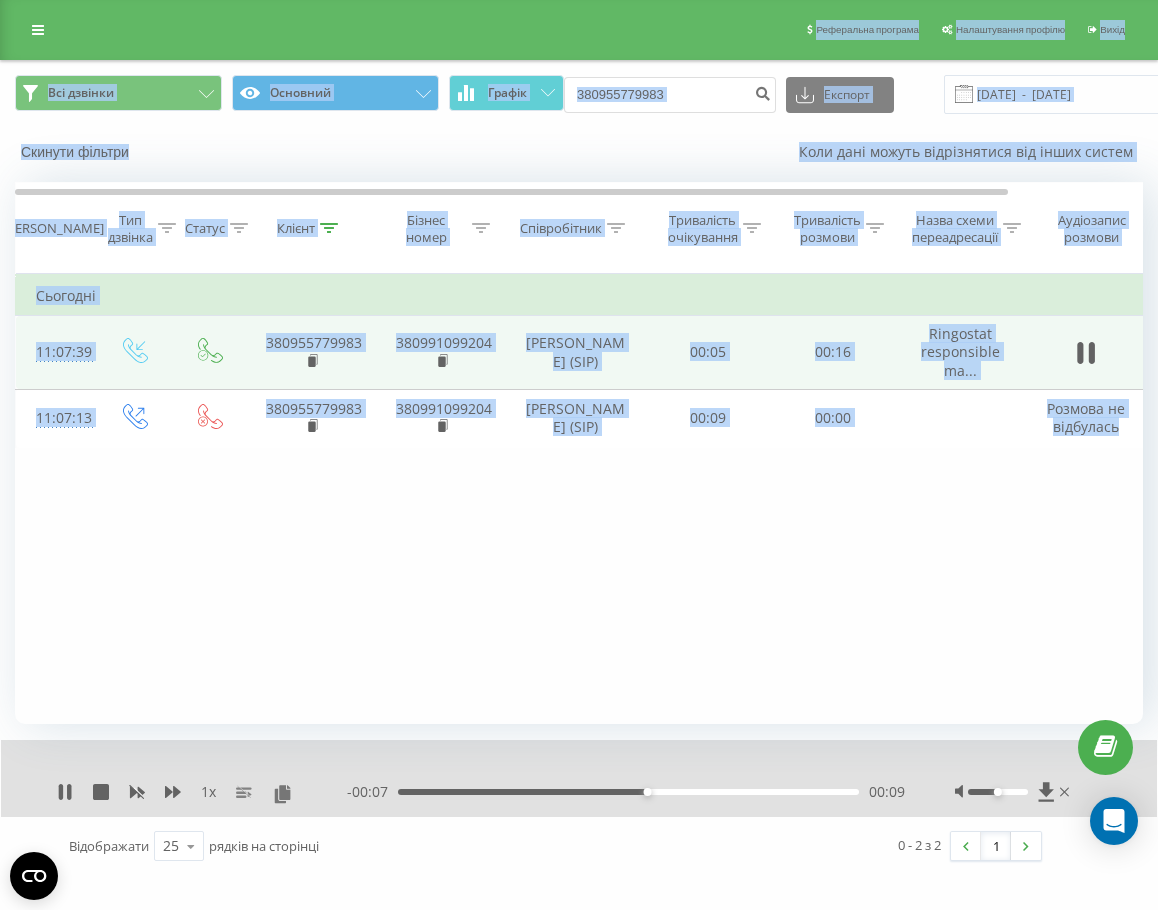 click on "Реферальна програма Налаштування профілю Вихід" at bounding box center [579, 30] 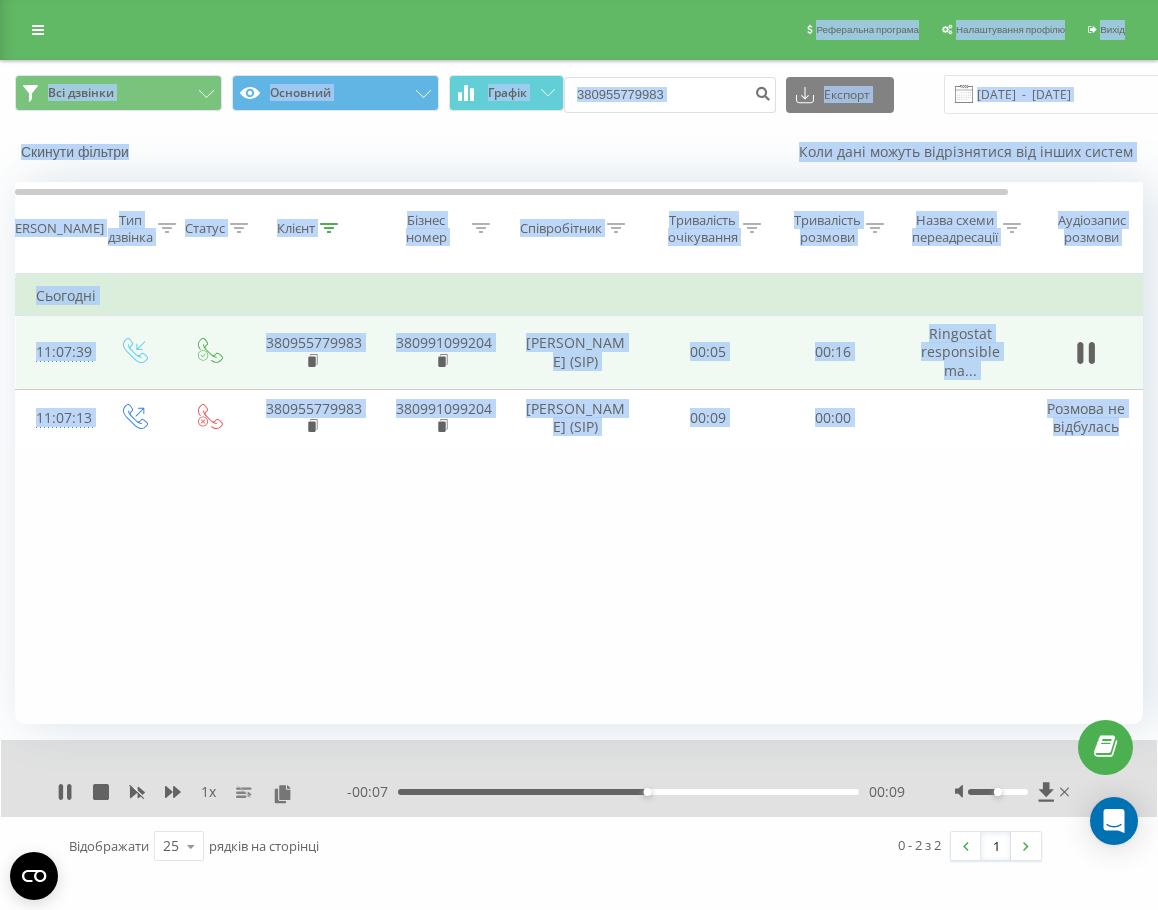 drag, startPoint x: 1, startPoint y: 36, endPoint x: 943, endPoint y: 475, distance: 1039.2714 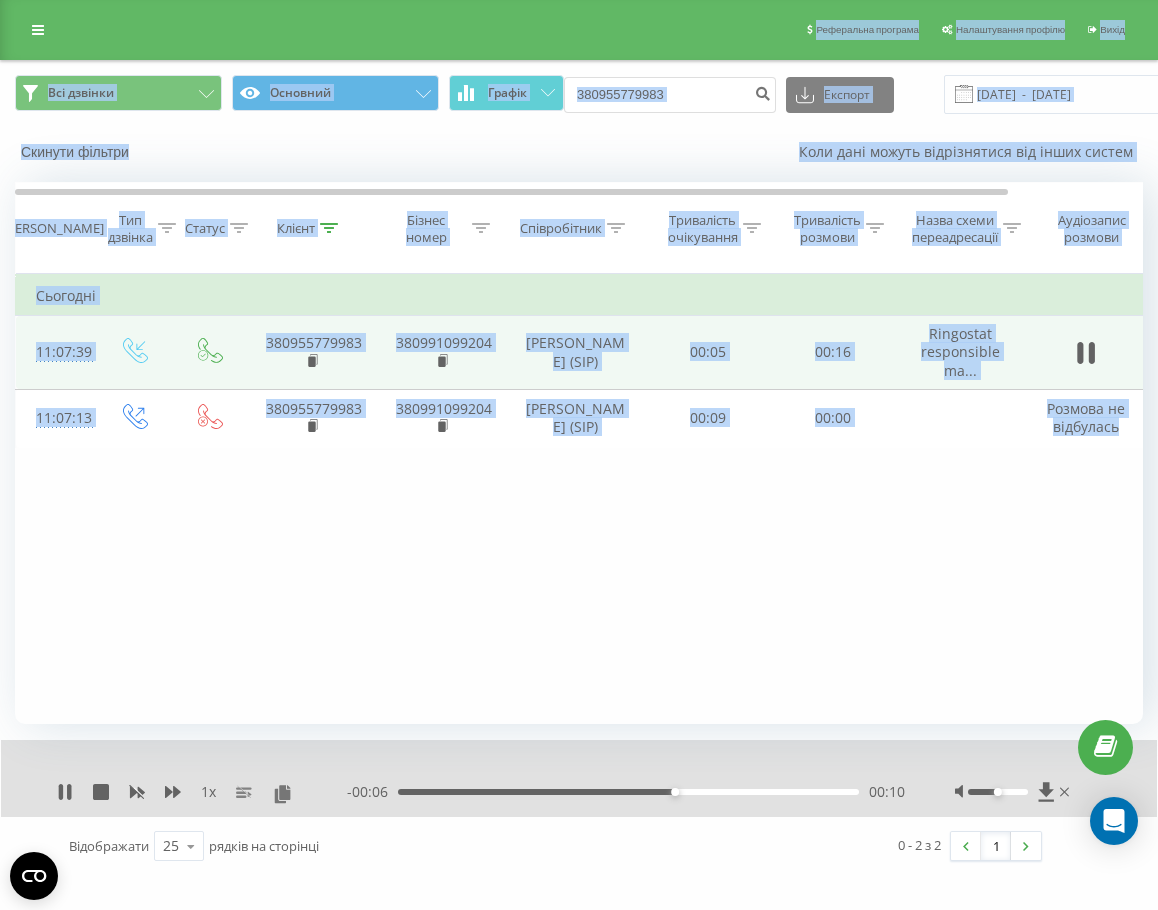 click on "Фільтрувати за умовою Дорівнює Введіть значення Скасувати OK Фільтрувати за умовою Дорівнює Введіть значення Скасувати OK Фільтрувати за умовою Містить Скасувати OK Фільтрувати за умовою Містить Скасувати OK Фільтрувати за умовою Містить Скасувати OK Фільтрувати за умовою Дорівнює Скасувати OK Фільтрувати за умовою Дорівнює Скасувати OK Фільтрувати за умовою Містить Скасувати OK Фільтрувати за умовою Дорівнює Введіть значення Скасувати OK Сьогодні  11:07:39         380955779983 380991099204 [PERSON_NAME] (SIP) 00:05 00:16 Ringostat responsible ma...  11:07:13         380955779983 380991099204 [PERSON_NAME] (SIP) 00:09 00:00" at bounding box center [579, 499] 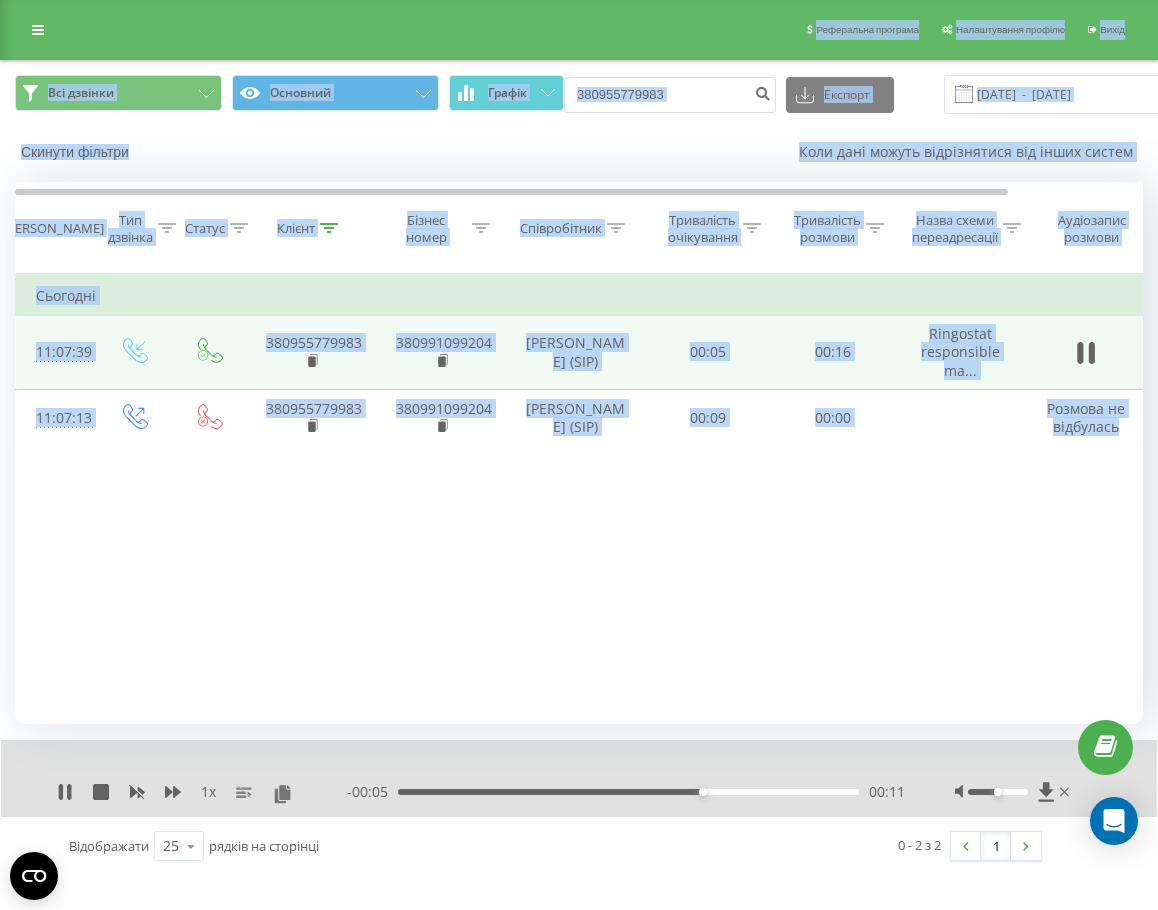 drag, startPoint x: 948, startPoint y: 472, endPoint x: -1, endPoint y: 34, distance: 1045.2009 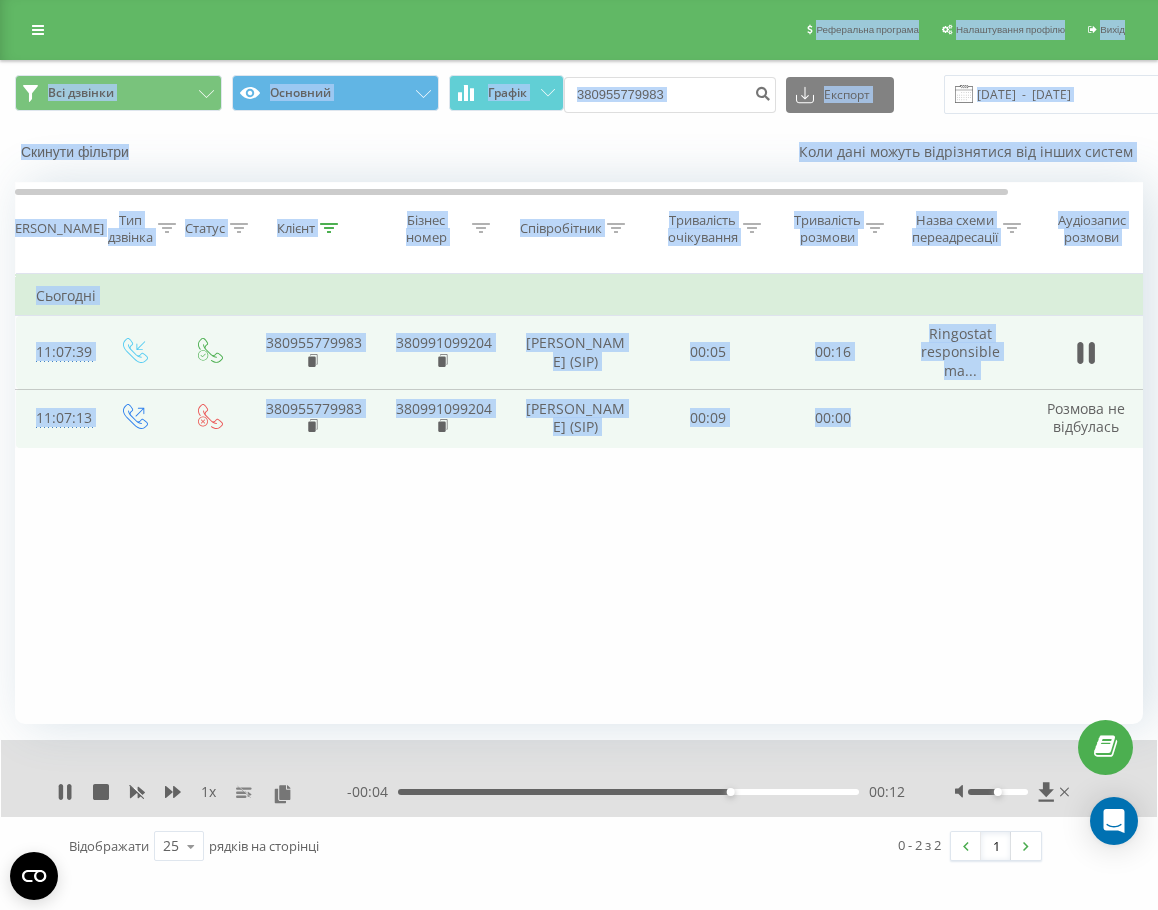 drag, startPoint x: 0, startPoint y: 34, endPoint x: 909, endPoint y: 443, distance: 996.7758 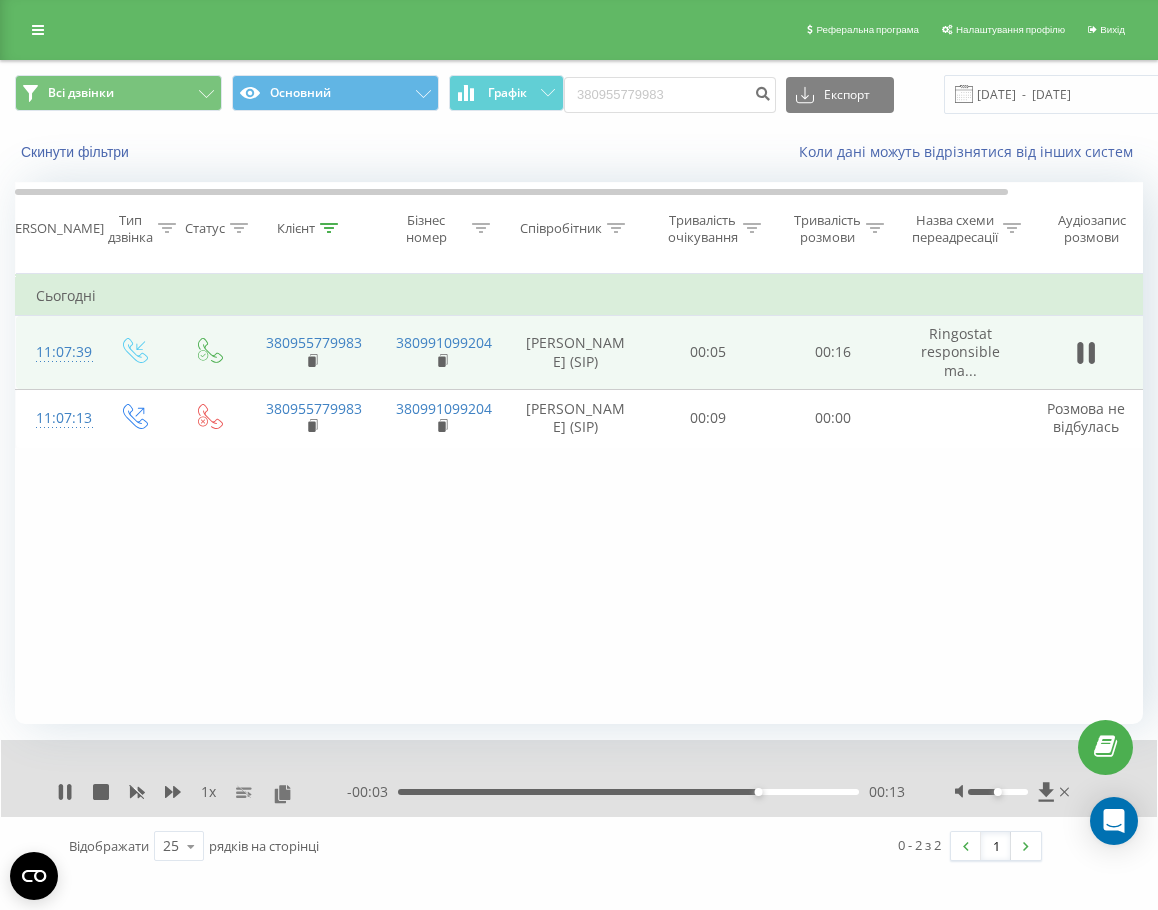 drag, startPoint x: 917, startPoint y: 440, endPoint x: -1, endPoint y: 34, distance: 1003.7729 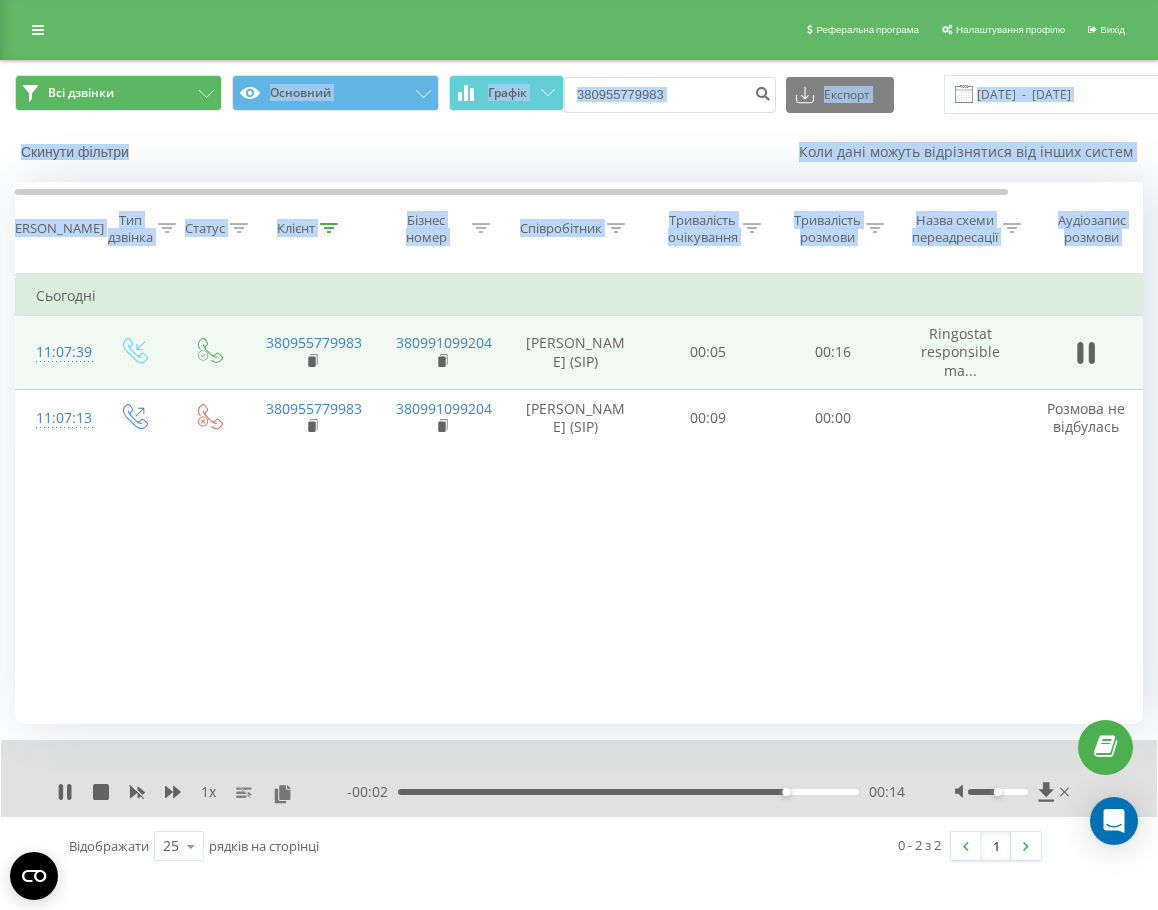 drag, startPoint x: 979, startPoint y: 475, endPoint x: 191, endPoint y: 102, distance: 871.82166 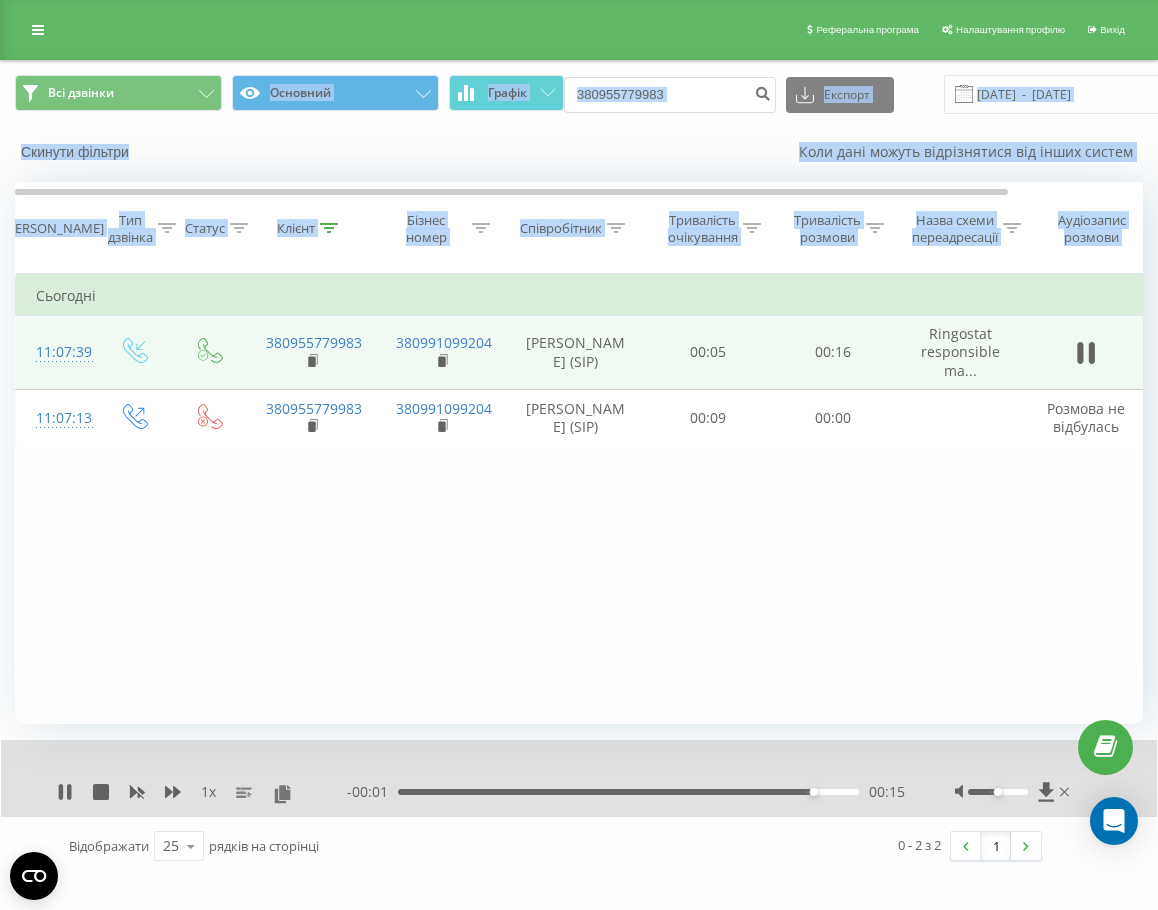 click on "Скинути фільтри" at bounding box center [218, 152] 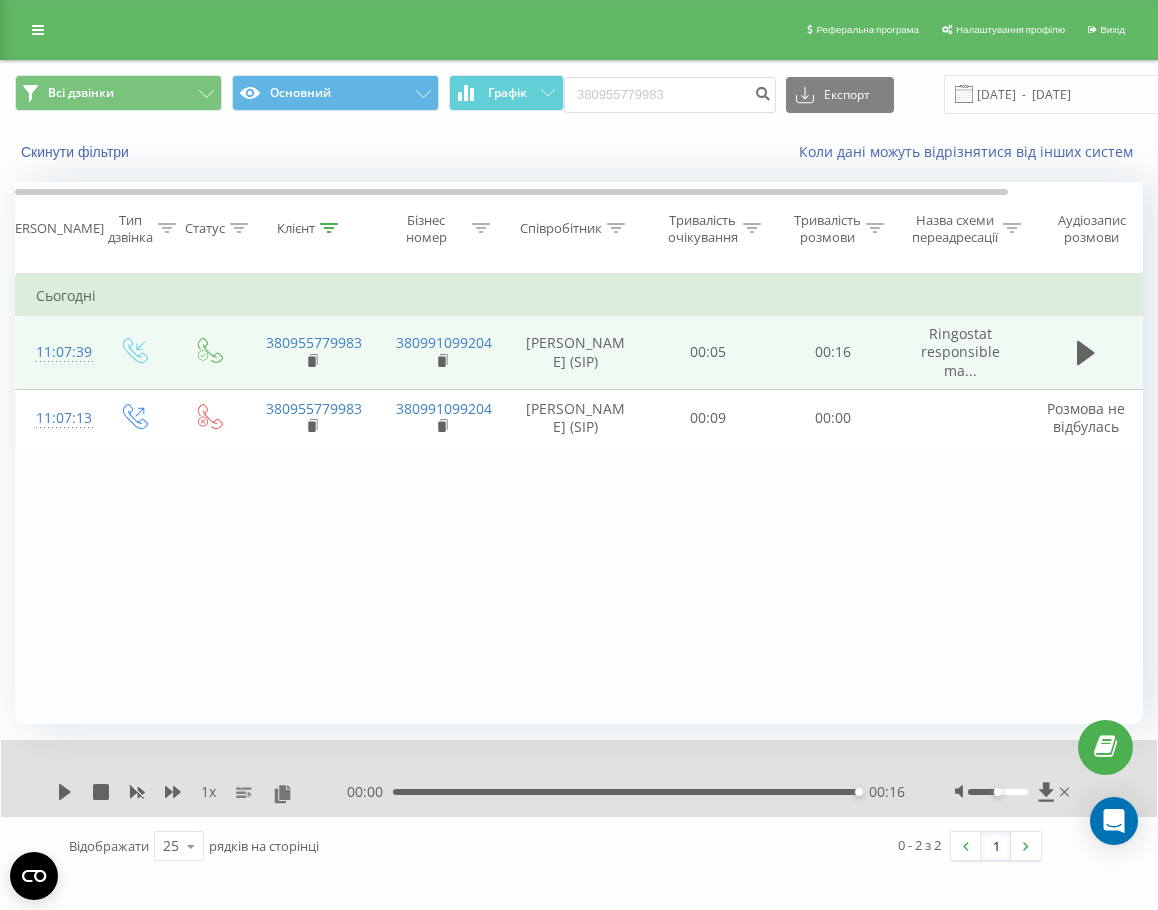 click on "Фільтрувати за умовою Дорівнює Введіть значення Скасувати OK Фільтрувати за умовою Дорівнює Введіть значення Скасувати OK Фільтрувати за умовою Містить Скасувати OK Фільтрувати за умовою Містить Скасувати OK Фільтрувати за умовою Містить Скасувати OK Фільтрувати за умовою Дорівнює Скасувати OK Фільтрувати за умовою Дорівнює Скасувати OK Фільтрувати за умовою Містить Скасувати OK Фільтрувати за умовою Дорівнює Введіть значення Скасувати OK Сьогодні  11:07:39         380955779983 380991099204 [PERSON_NAME] (SIP) 00:05 00:16 Ringostat responsible ma...  11:07:13         380955779983 380991099204 [PERSON_NAME] (SIP) 00:09 00:00" at bounding box center [579, 499] 